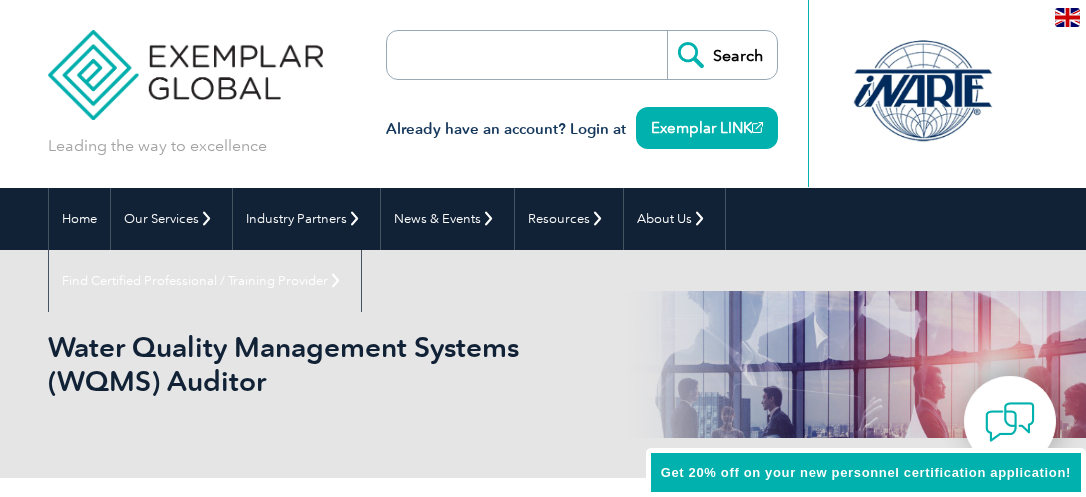 scroll, scrollTop: 0, scrollLeft: 0, axis: both 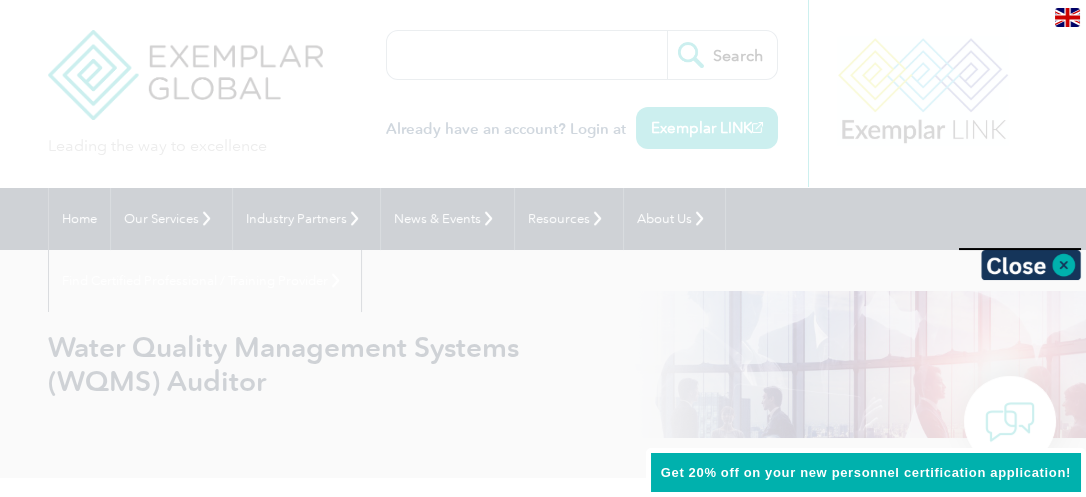click at bounding box center (543, 248) 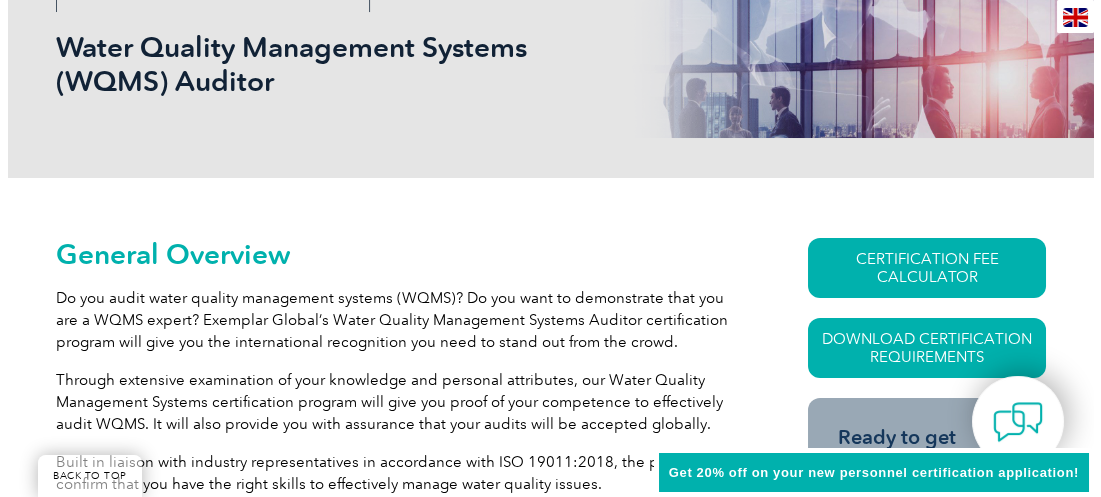 scroll, scrollTop: 400, scrollLeft: 0, axis: vertical 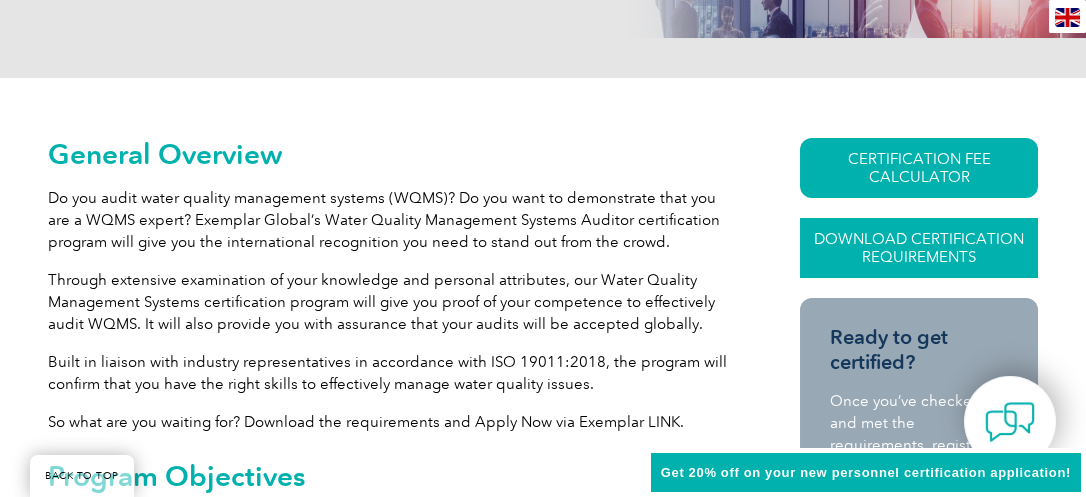 click on "Download Certification Requirements" at bounding box center (919, 248) 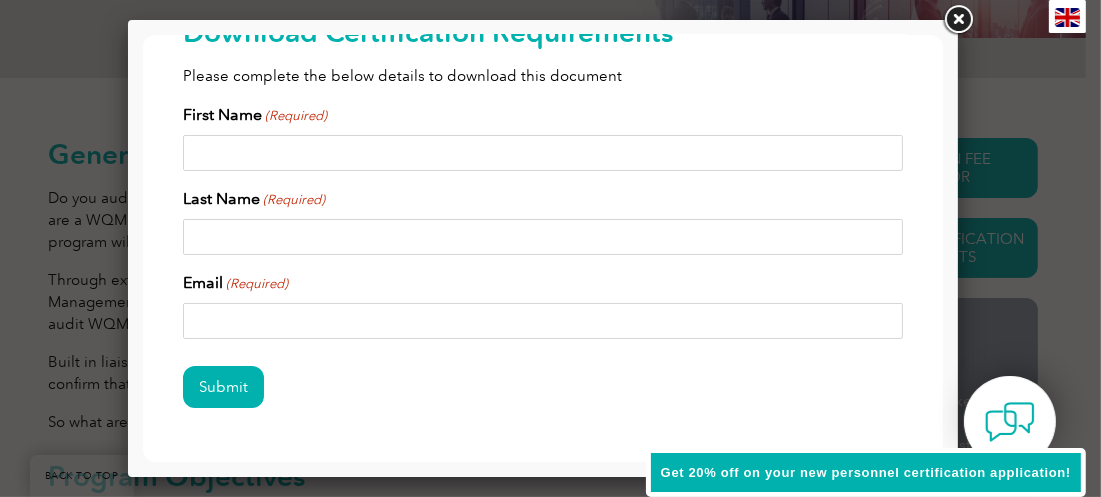 scroll, scrollTop: 0, scrollLeft: 0, axis: both 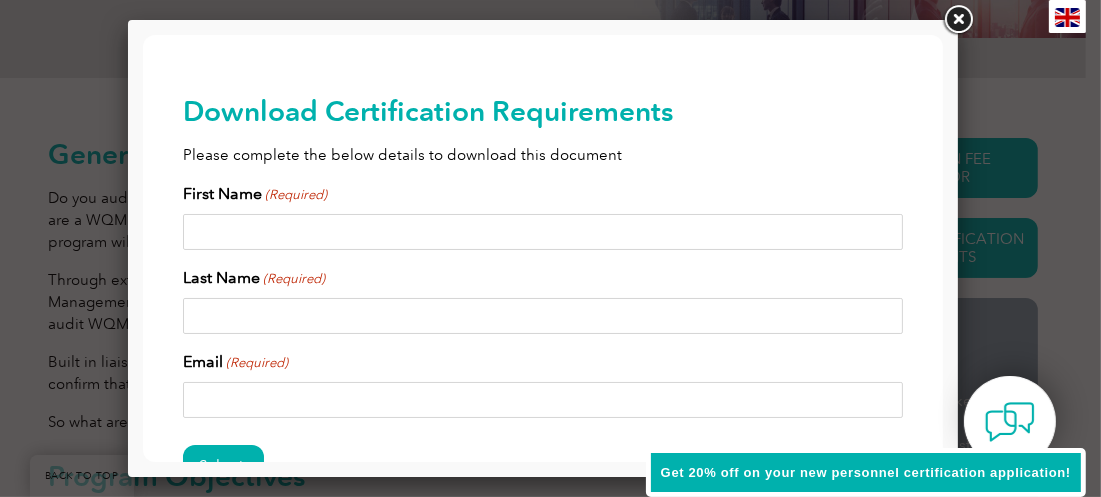 click on "First Name (Required)" at bounding box center [542, 232] 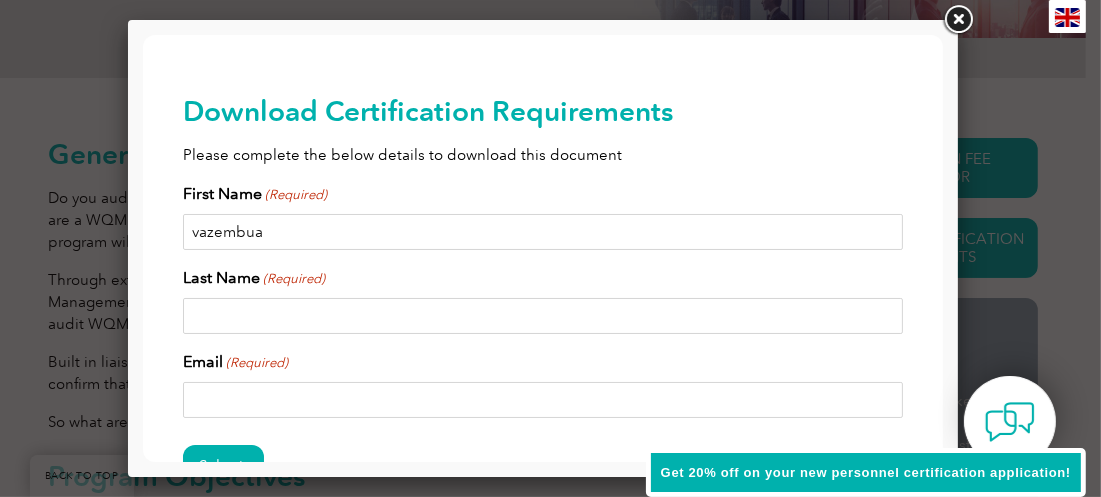 type on "tjizoo" 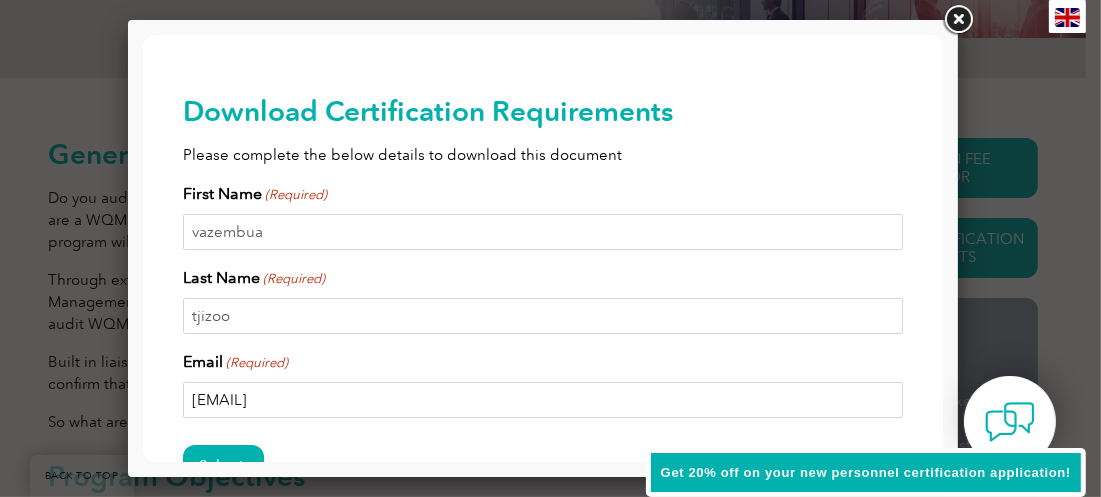 drag, startPoint x: 417, startPoint y: 400, endPoint x: 185, endPoint y: 416, distance: 232.55107 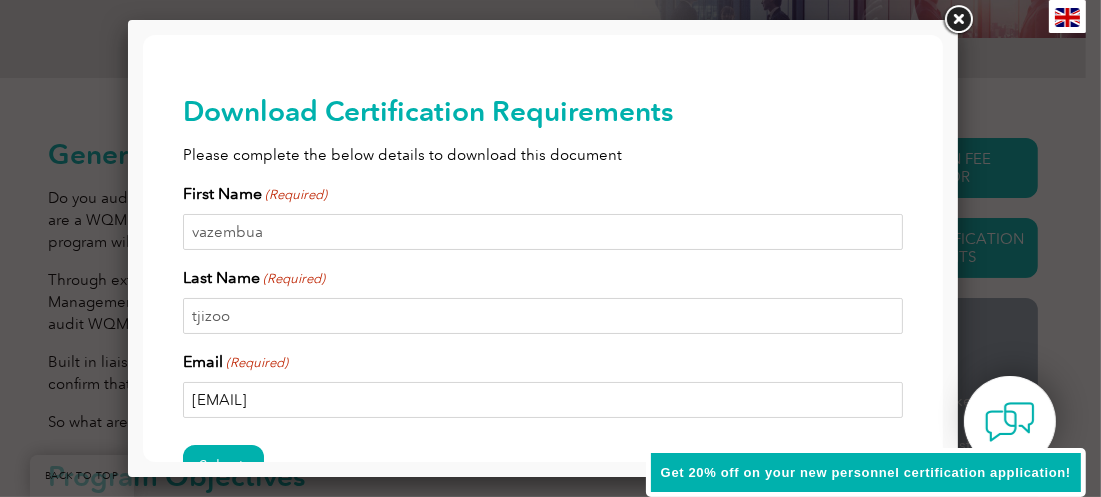 click on "First Name (Required) vazembua Last Name (Required) tjizoo Email (Required)   vazembua.tjizoo@sinomine.na       Submit                         Δ" at bounding box center [542, 346] 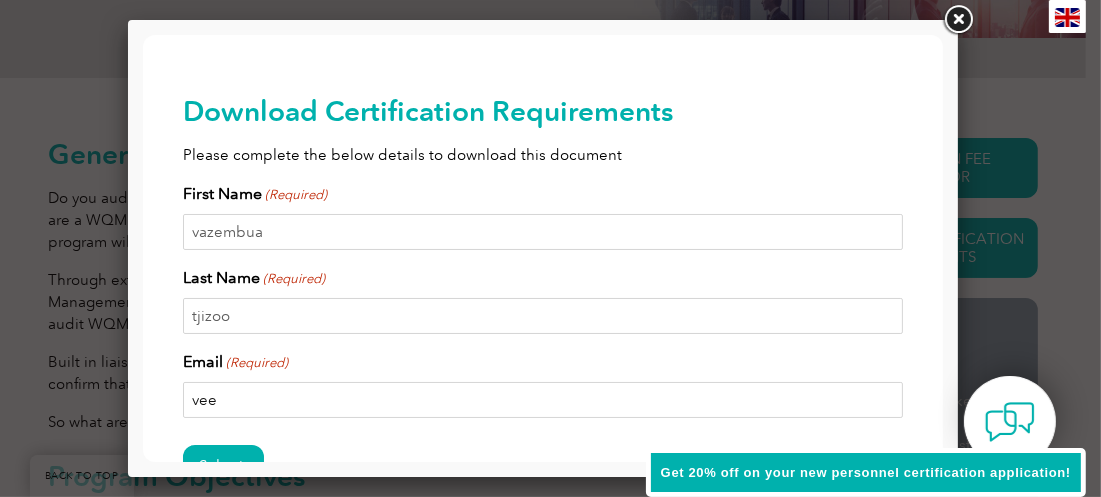 click on "vee" at bounding box center [542, 400] 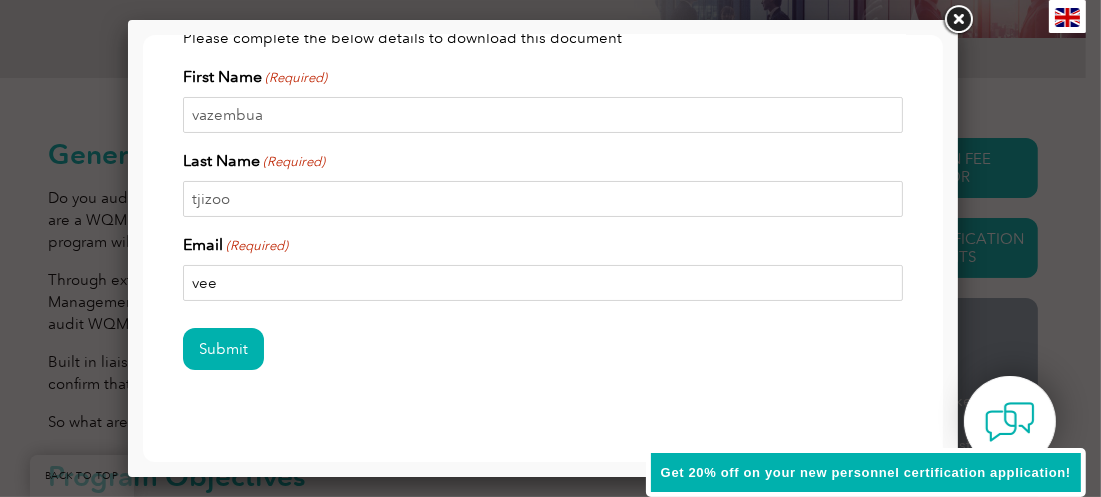 scroll, scrollTop: 146, scrollLeft: 0, axis: vertical 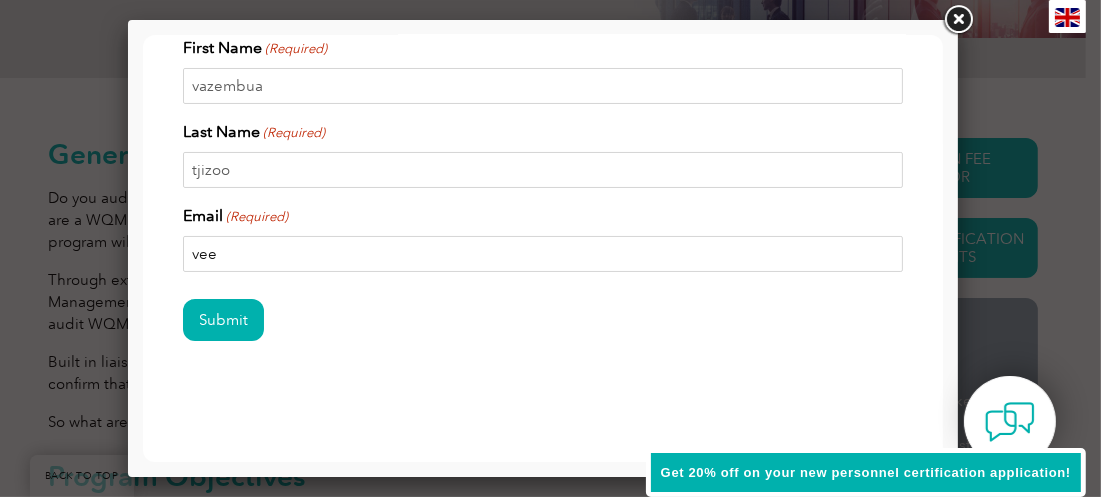 click on "vee" at bounding box center (542, 254) 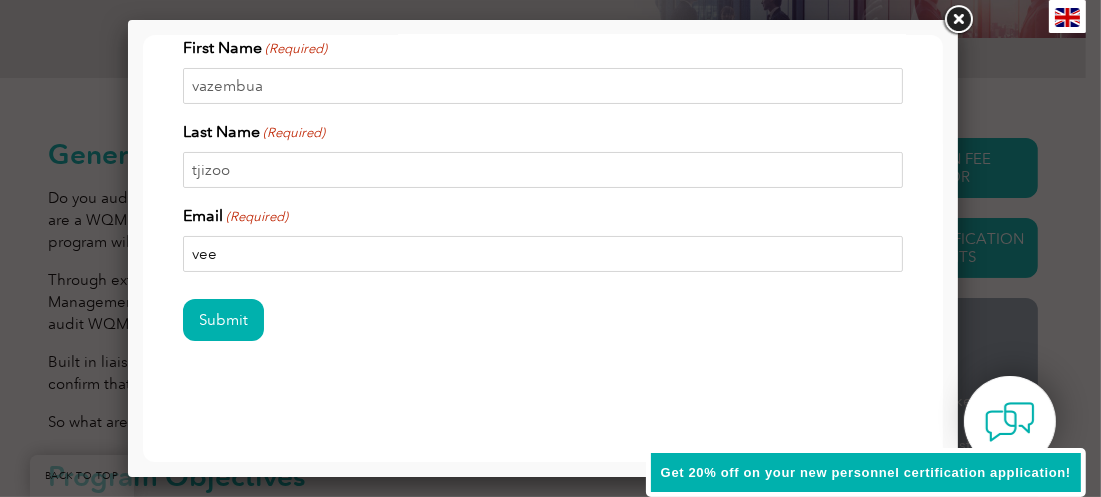 type on "veemt14@gmail.com" 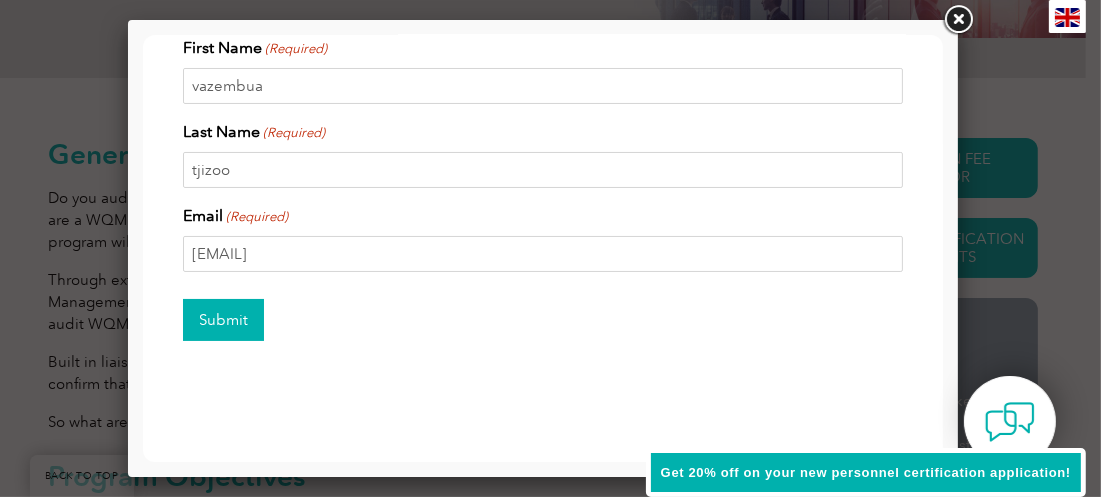 click on "Submit" at bounding box center [222, 320] 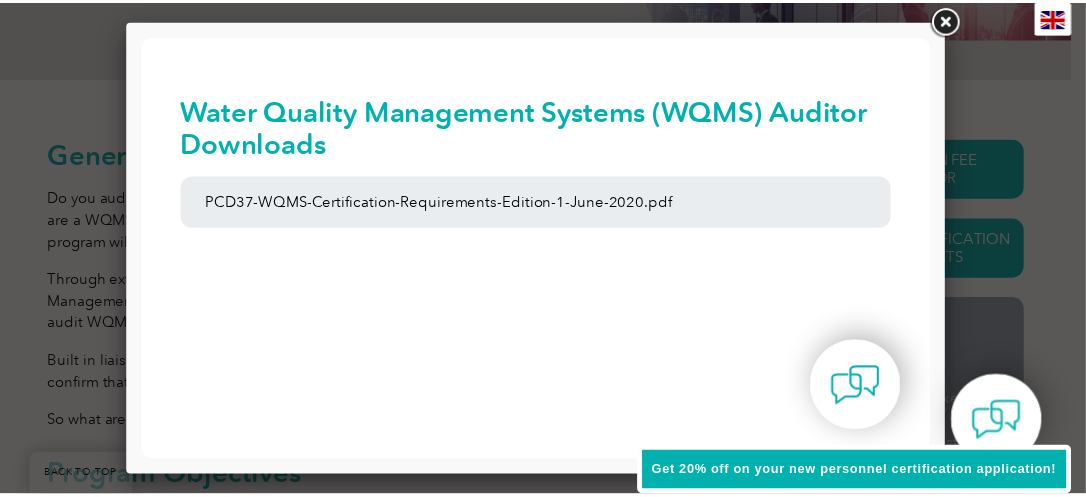 scroll, scrollTop: 0, scrollLeft: 0, axis: both 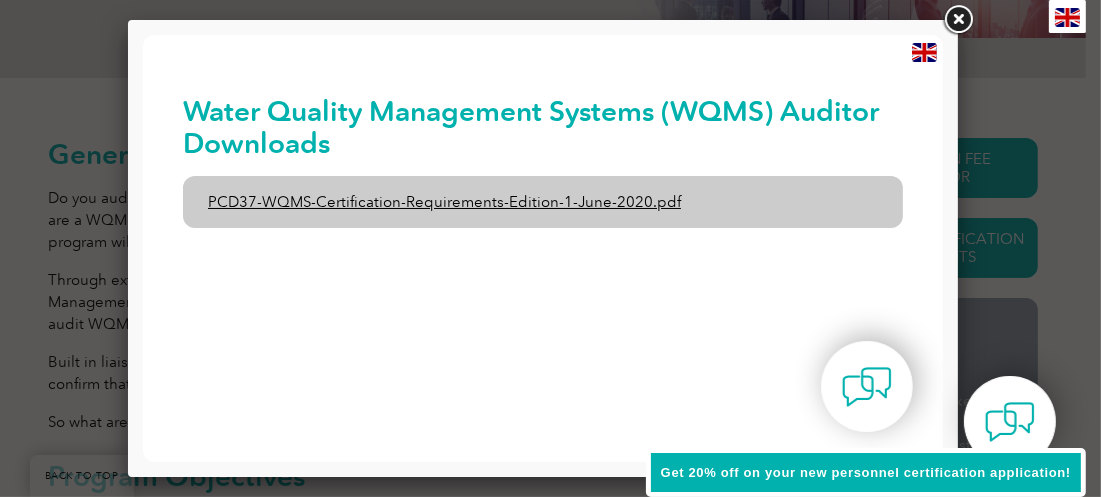 click on "PCD37-WQMS-Certification-Requirements-Edition-1-June-2020.pdf" at bounding box center (542, 202) 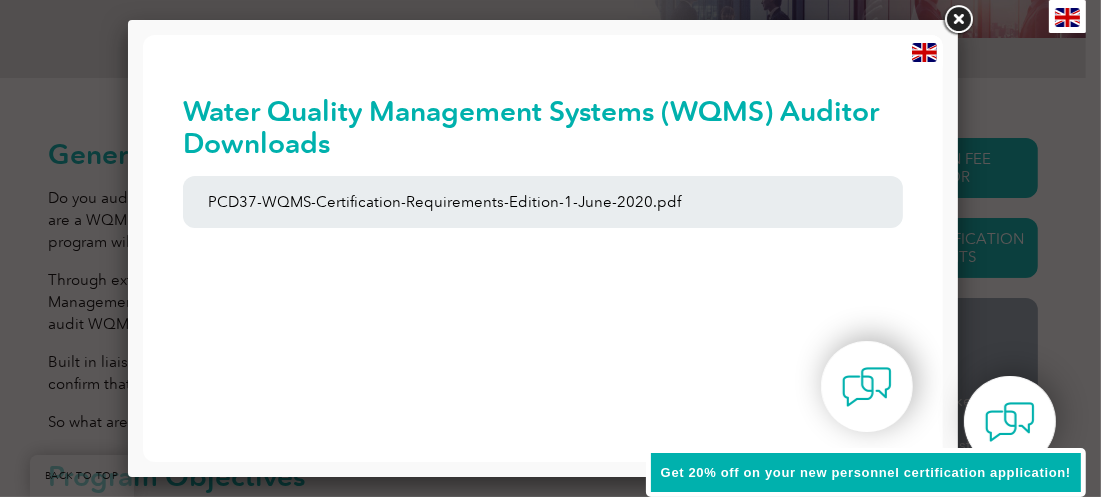 click at bounding box center (958, 20) 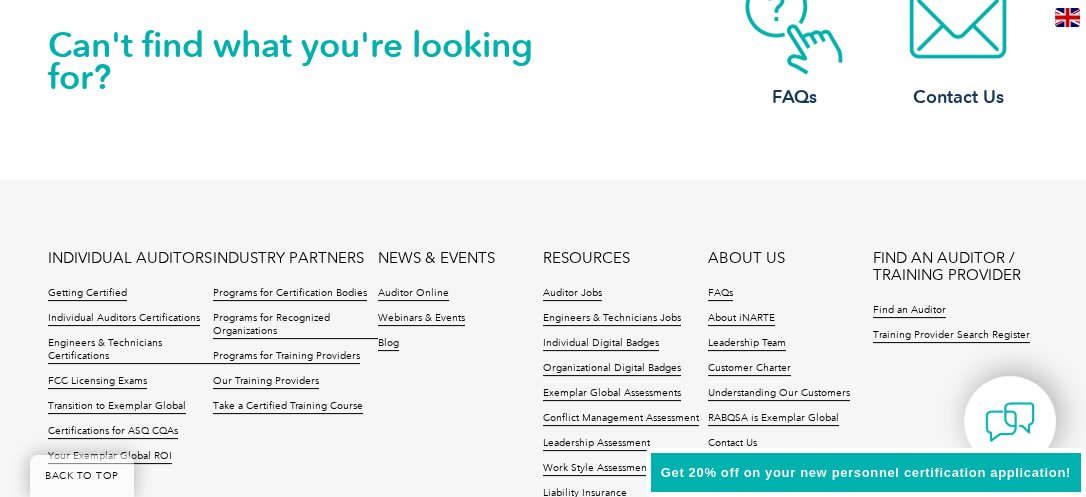 scroll, scrollTop: 2922, scrollLeft: 0, axis: vertical 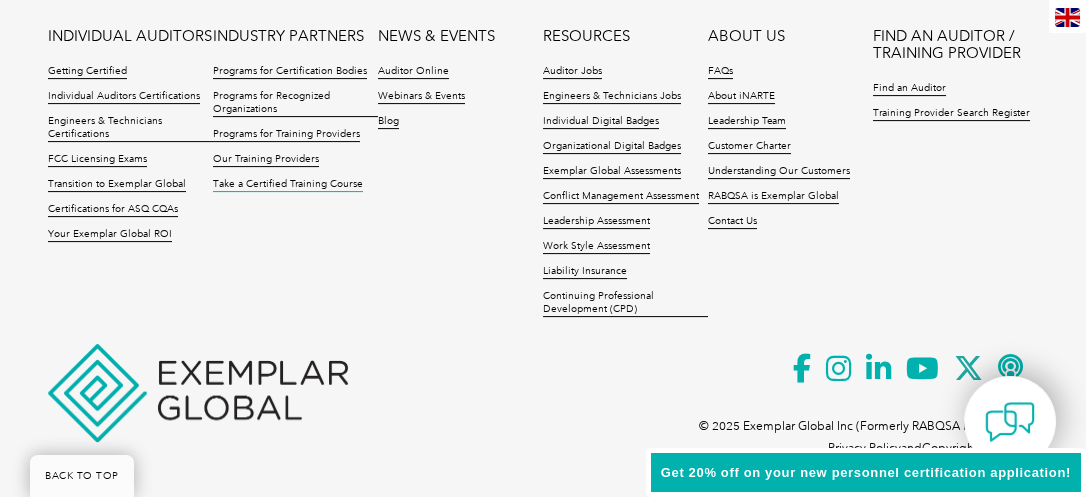 click on "Take a Certified Training Course" at bounding box center (288, 185) 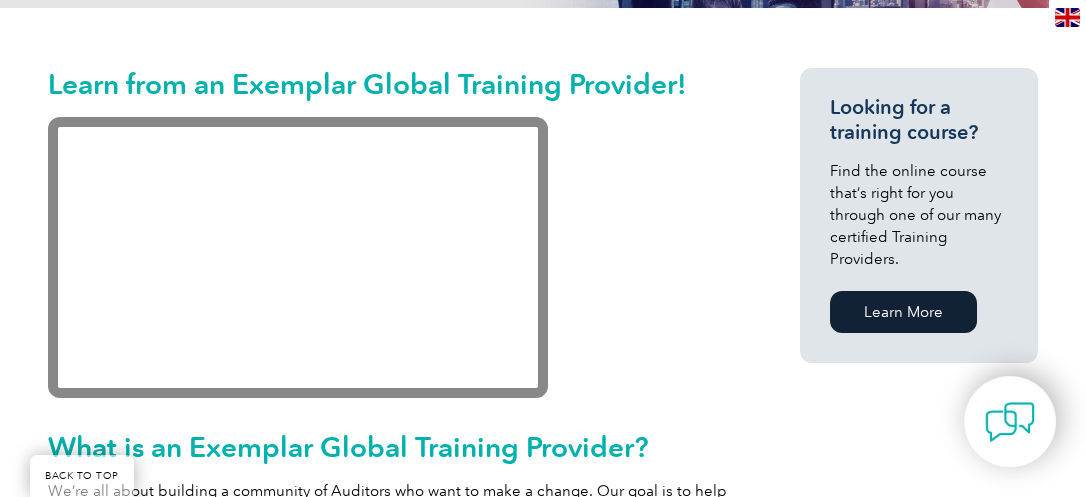 scroll, scrollTop: 500, scrollLeft: 0, axis: vertical 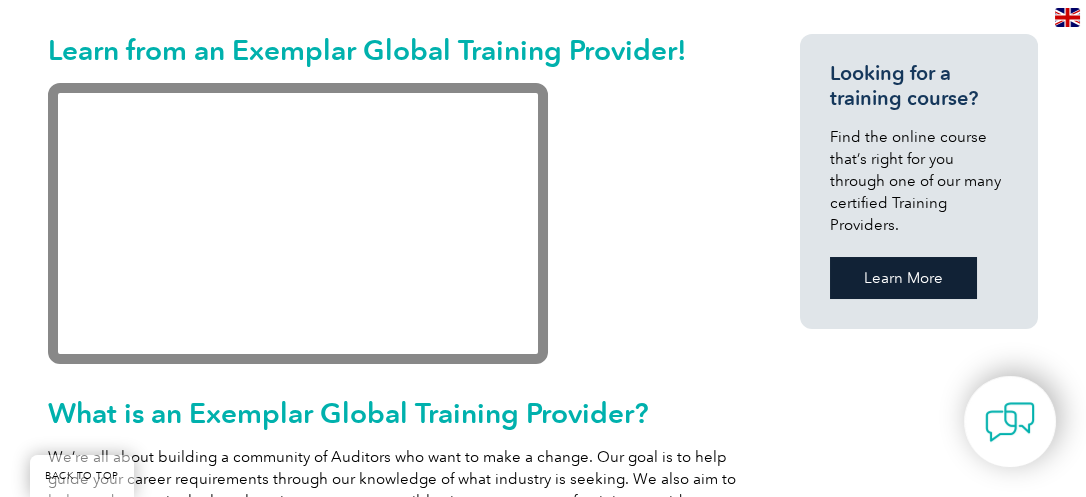 click on "Learn More" at bounding box center (903, 278) 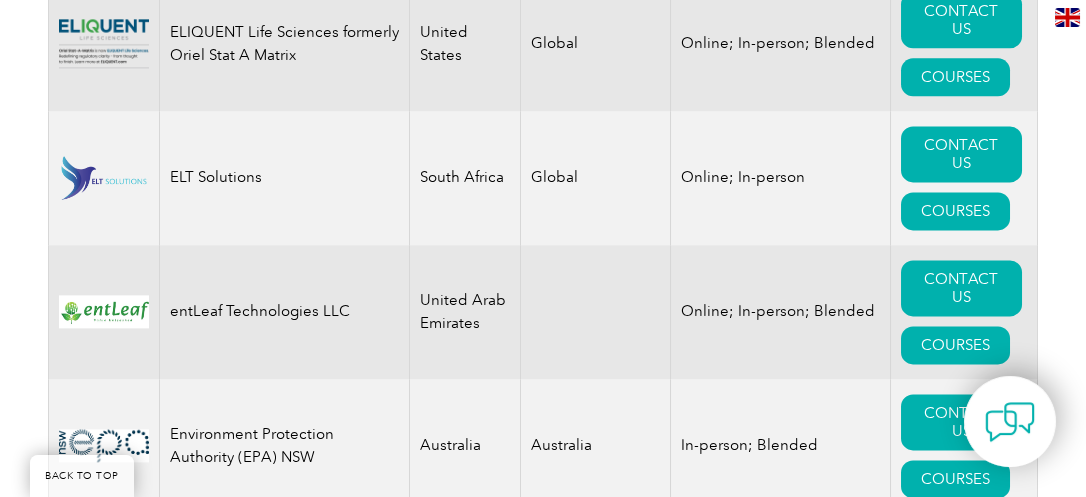scroll, scrollTop: 11700, scrollLeft: 0, axis: vertical 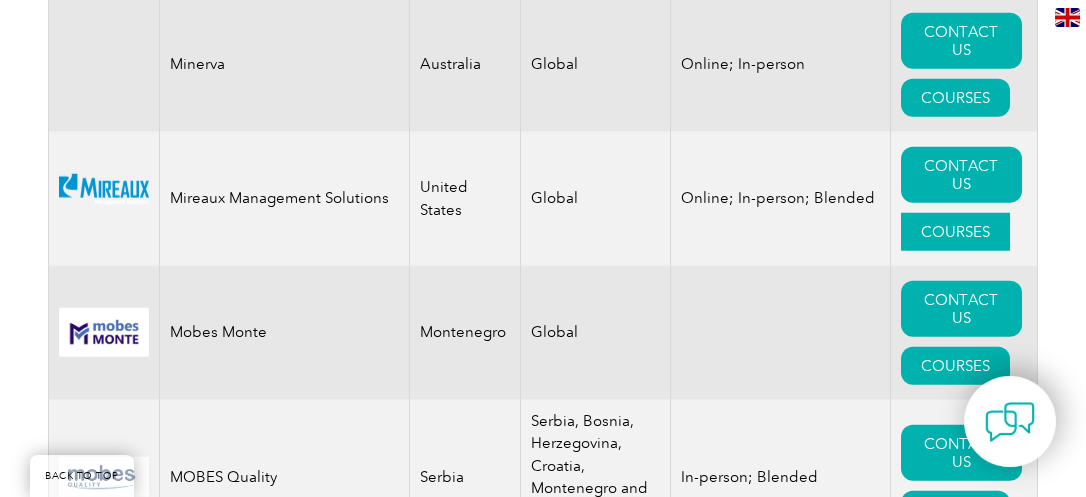 click on "COURSES" at bounding box center [955, 232] 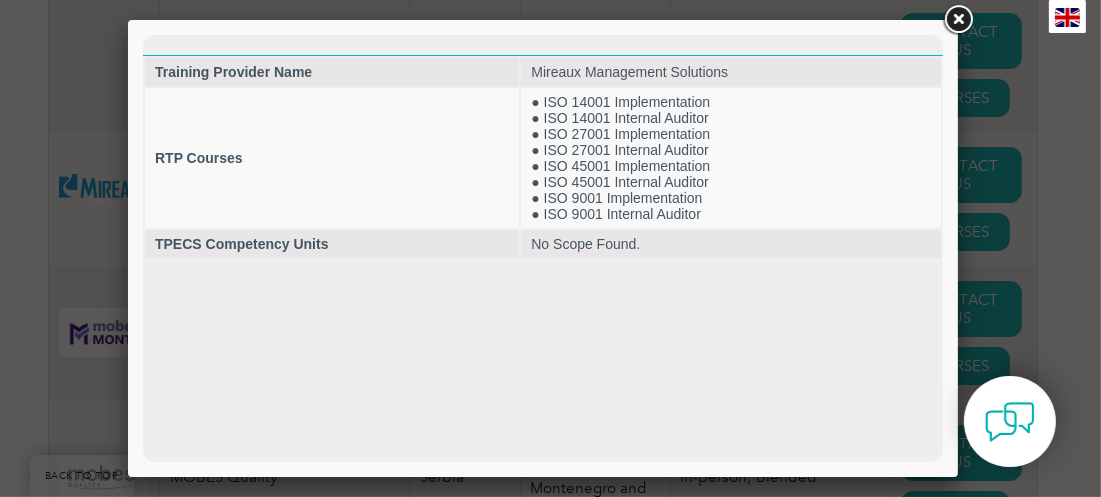 scroll, scrollTop: 0, scrollLeft: 0, axis: both 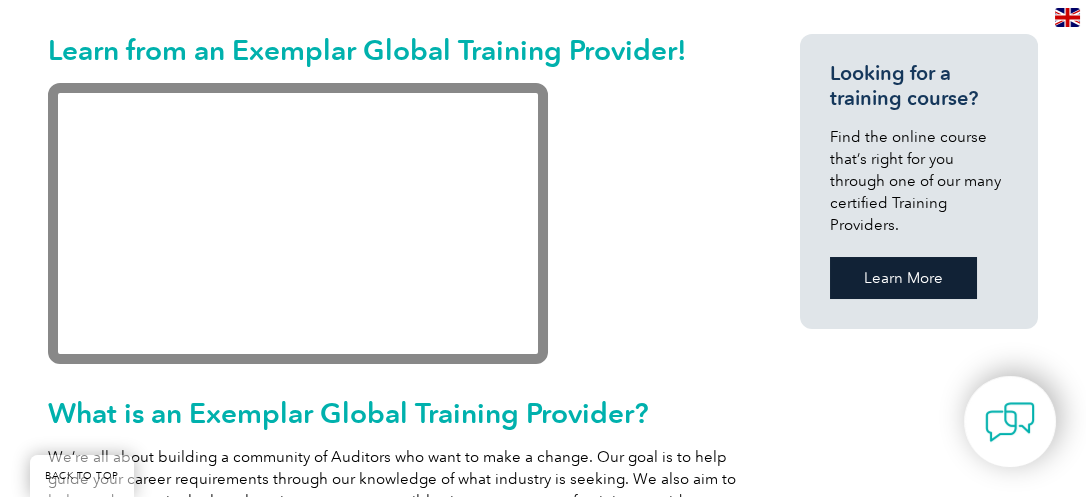 click on "Learn More" at bounding box center [903, 278] 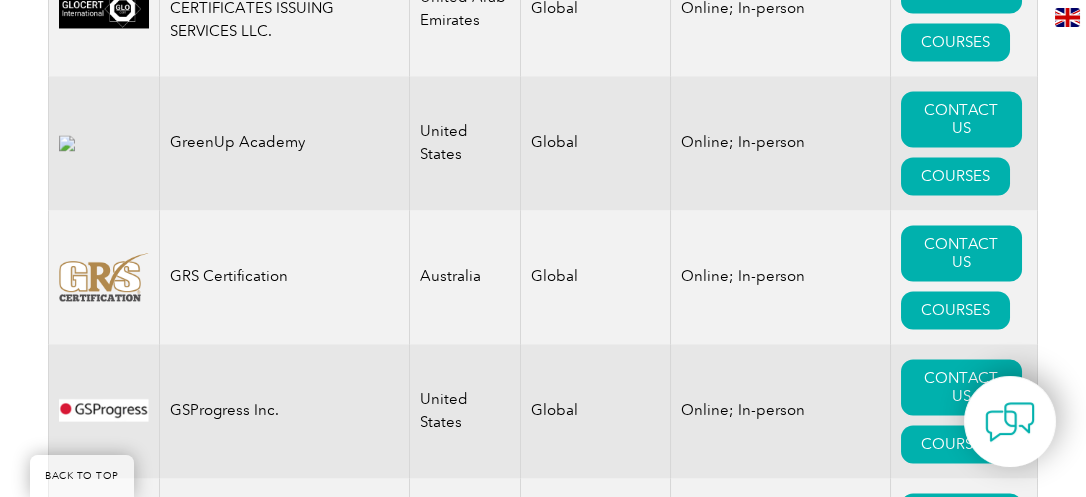 scroll, scrollTop: 14900, scrollLeft: 0, axis: vertical 